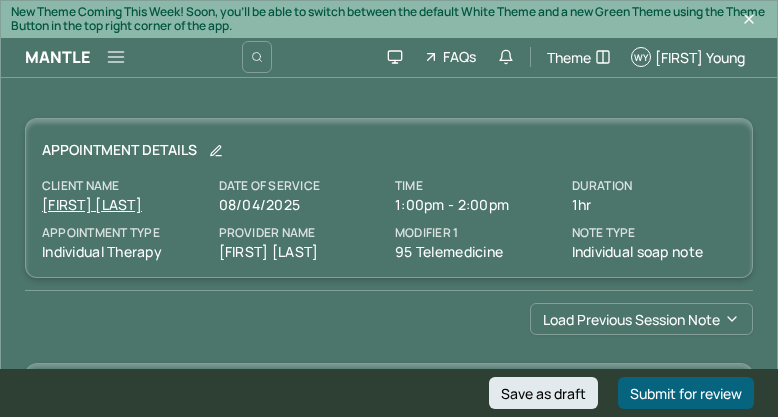 scroll, scrollTop: 0, scrollLeft: 0, axis: both 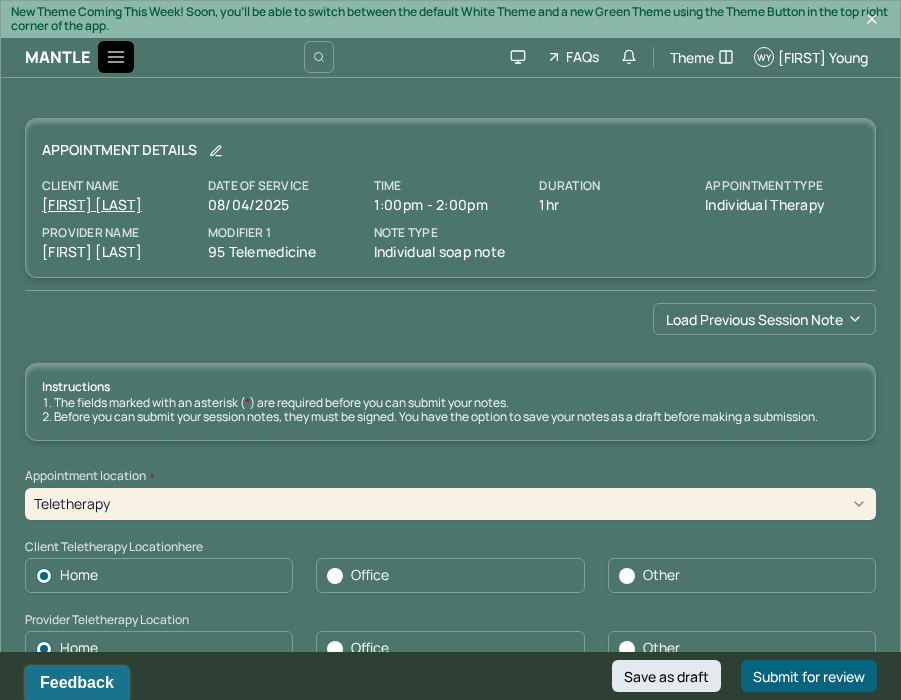 click 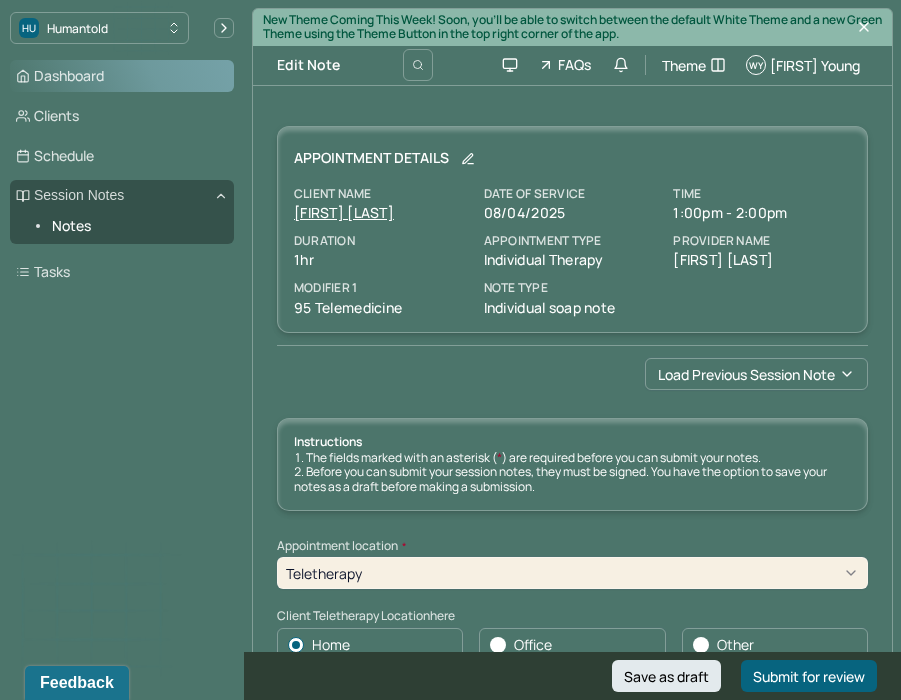 click on "Dashboard" at bounding box center [122, 76] 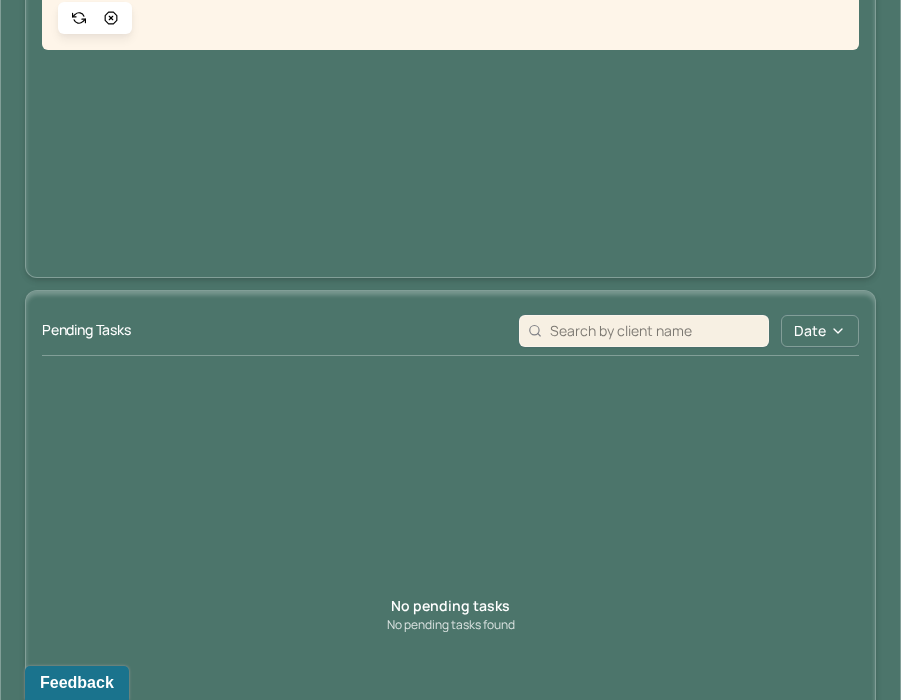 scroll, scrollTop: 0, scrollLeft: 0, axis: both 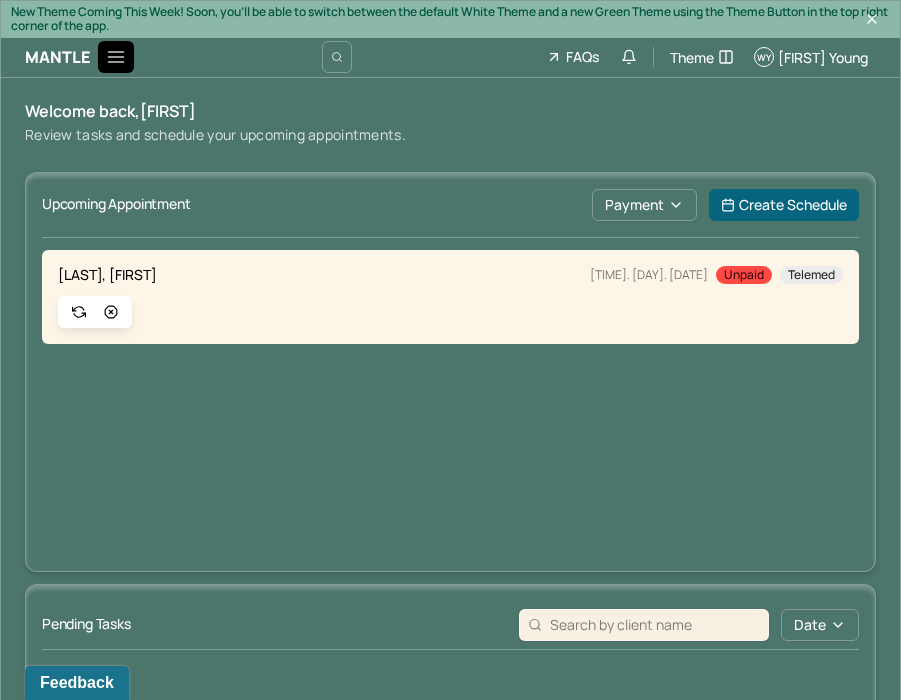 click at bounding box center (116, 57) 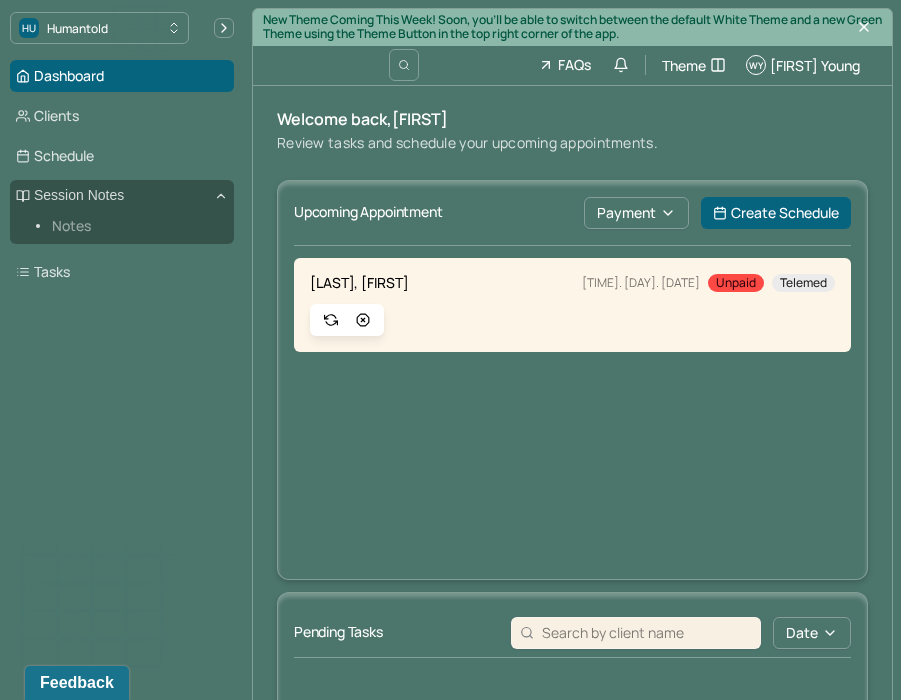 click on "Notes" at bounding box center (135, 226) 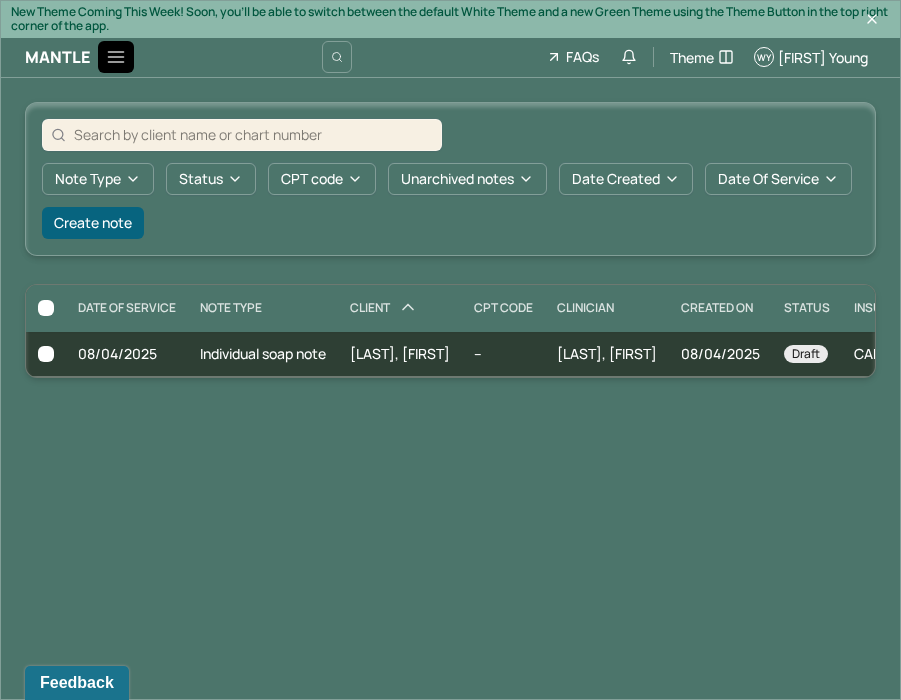 click 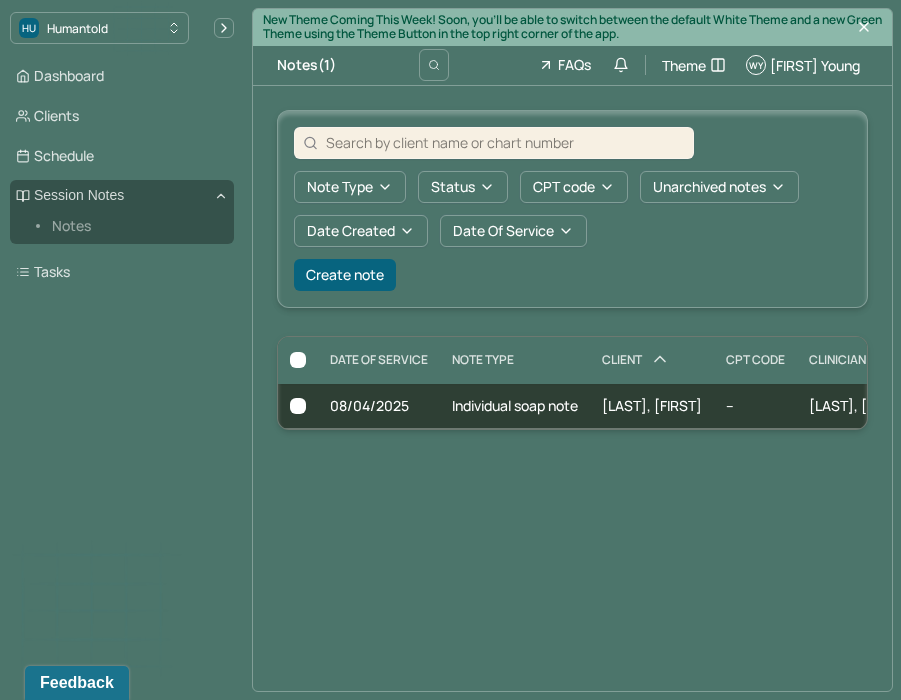 click on "Dashboard" at bounding box center [122, 76] 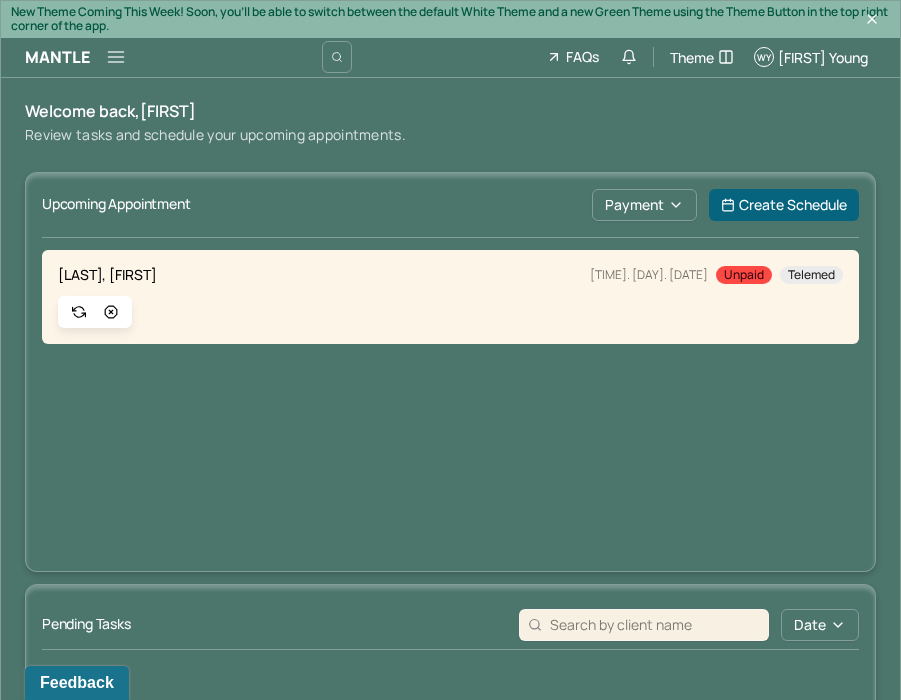 click 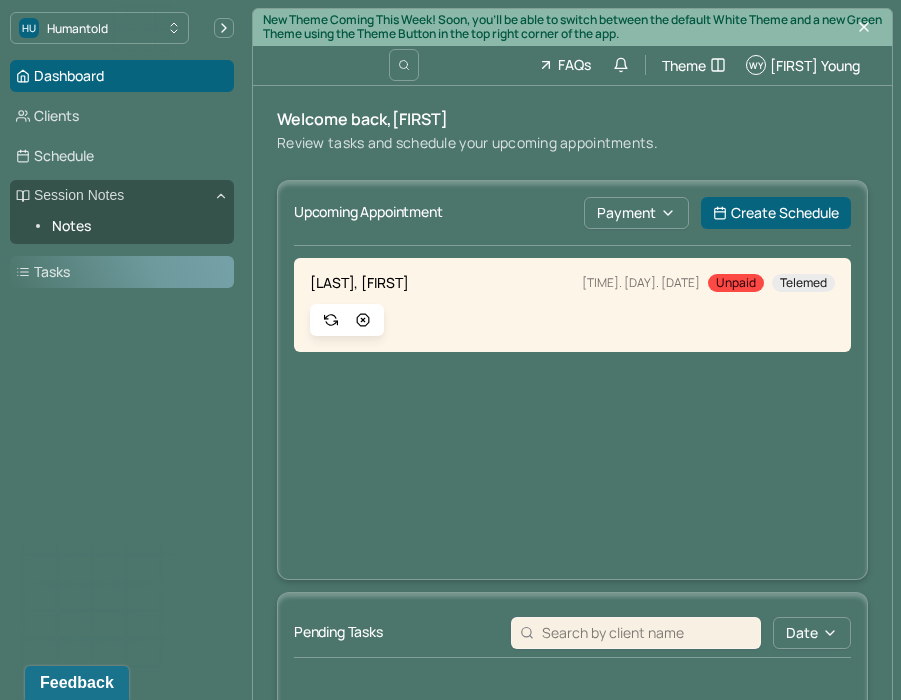 click on "Tasks" at bounding box center [122, 272] 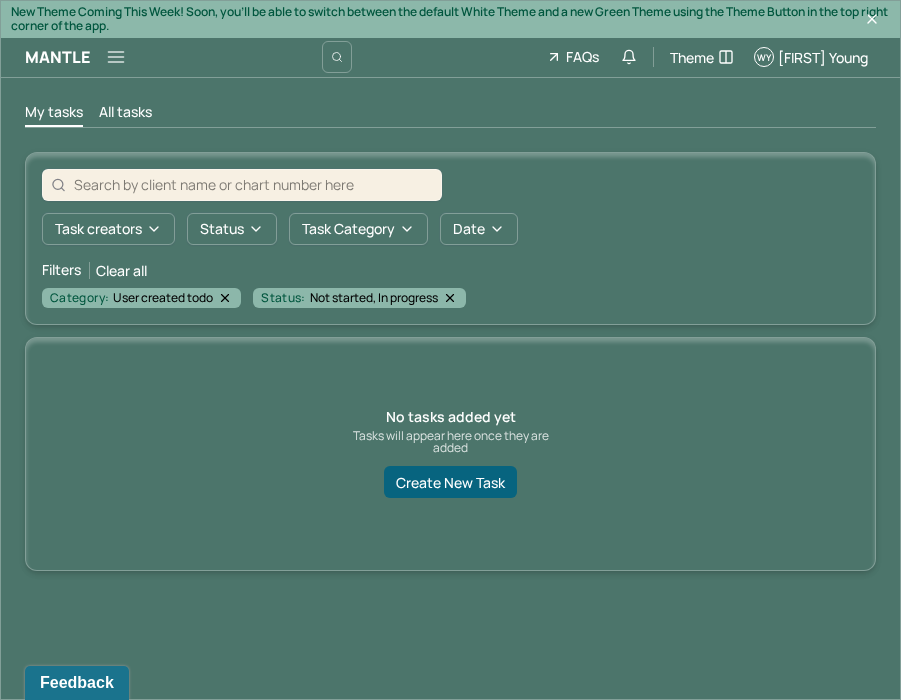 click 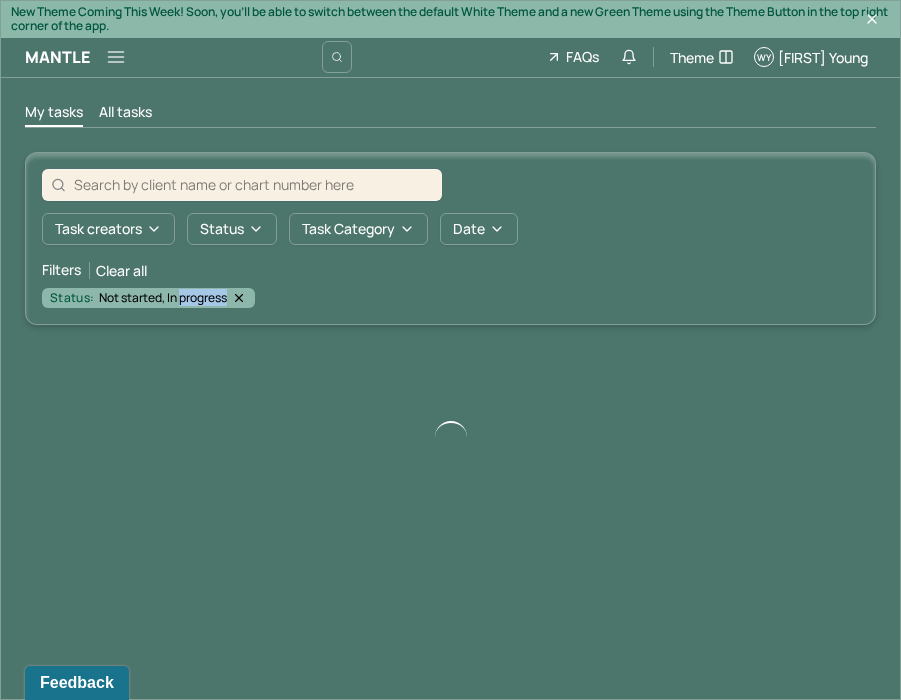 click on "Not started, In progress" at bounding box center [163, 298] 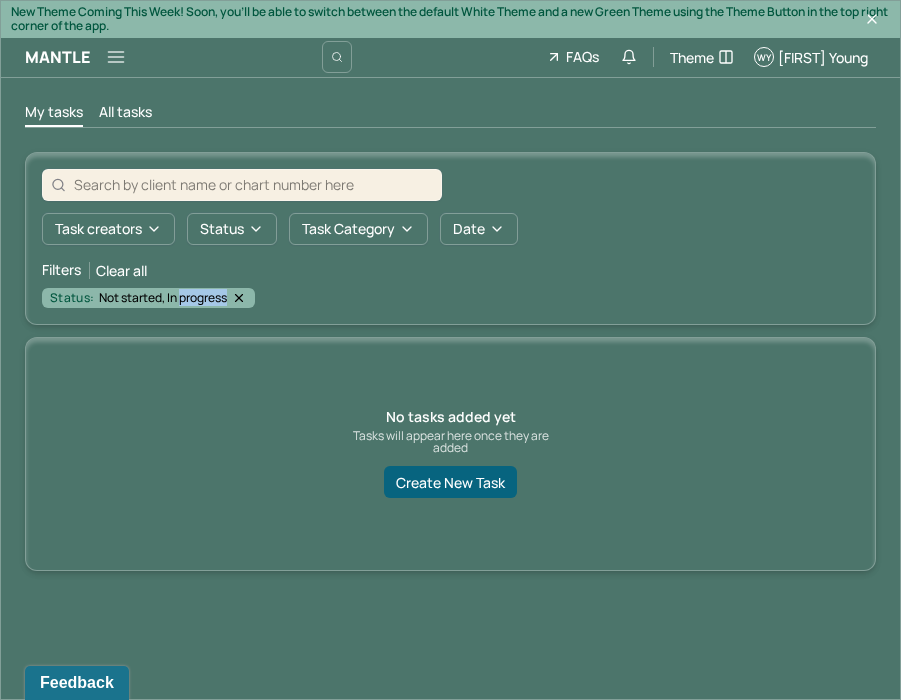 click 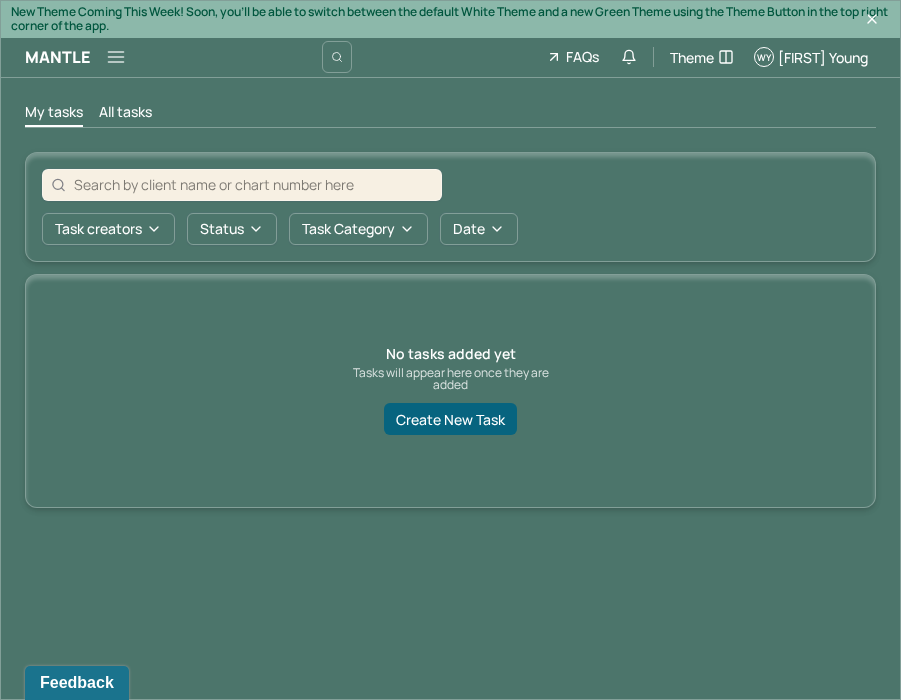 click on "My tasks All tasks Task creators Status  Task category Date No tasks added yet Tasks will appear here once they are added Create New Task" at bounding box center [450, 305] 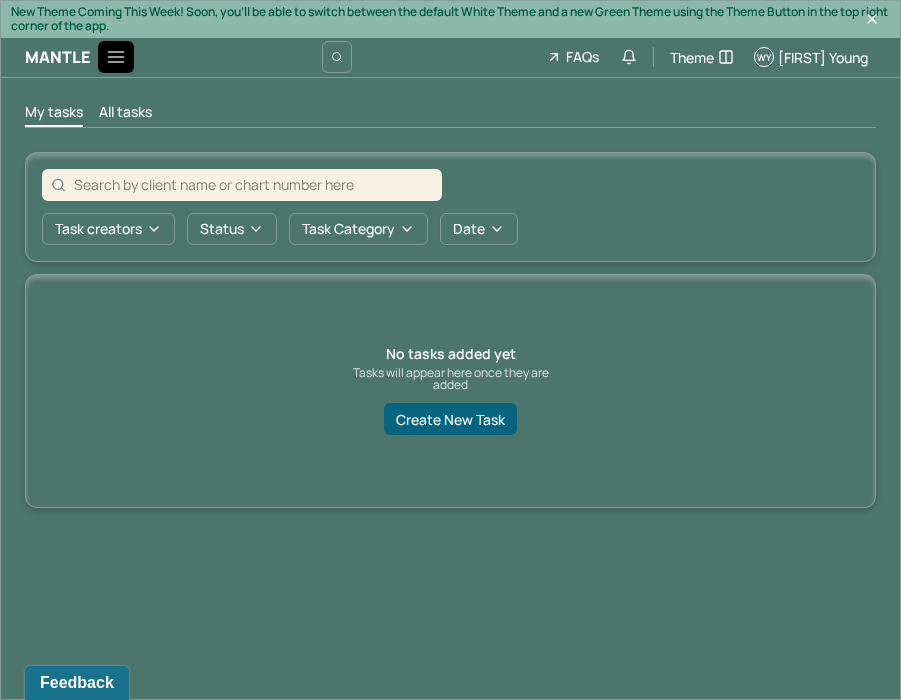 click 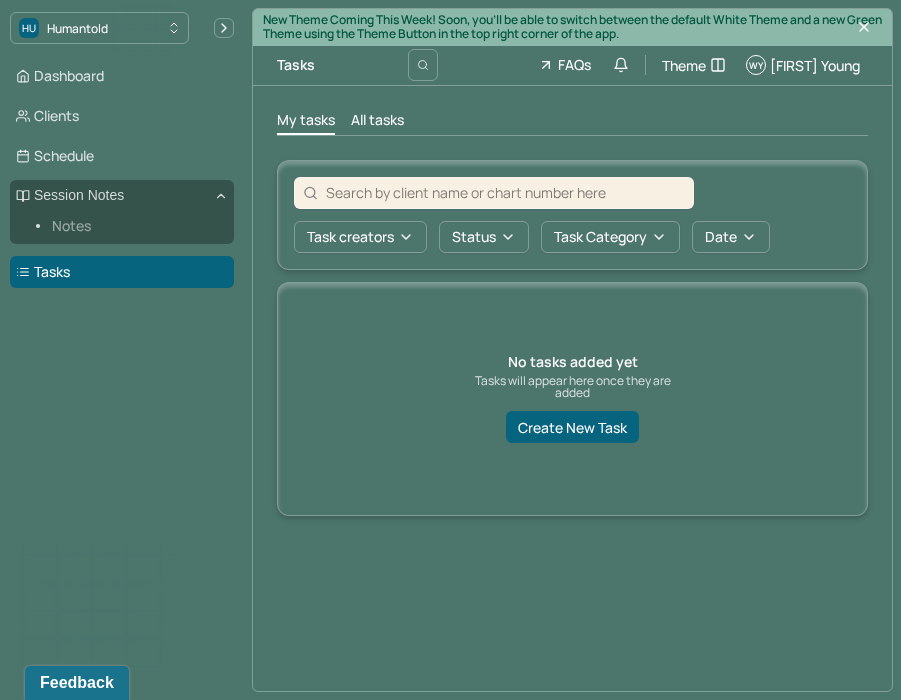 click on "Notes" at bounding box center (135, 226) 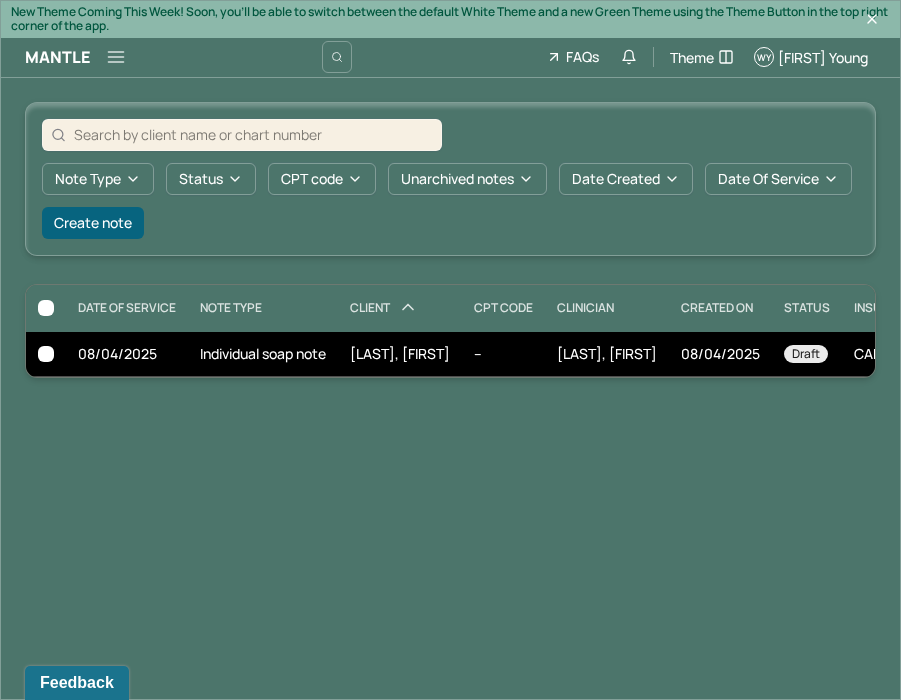 click on "[LAST], [FIRST]" at bounding box center (400, 354) 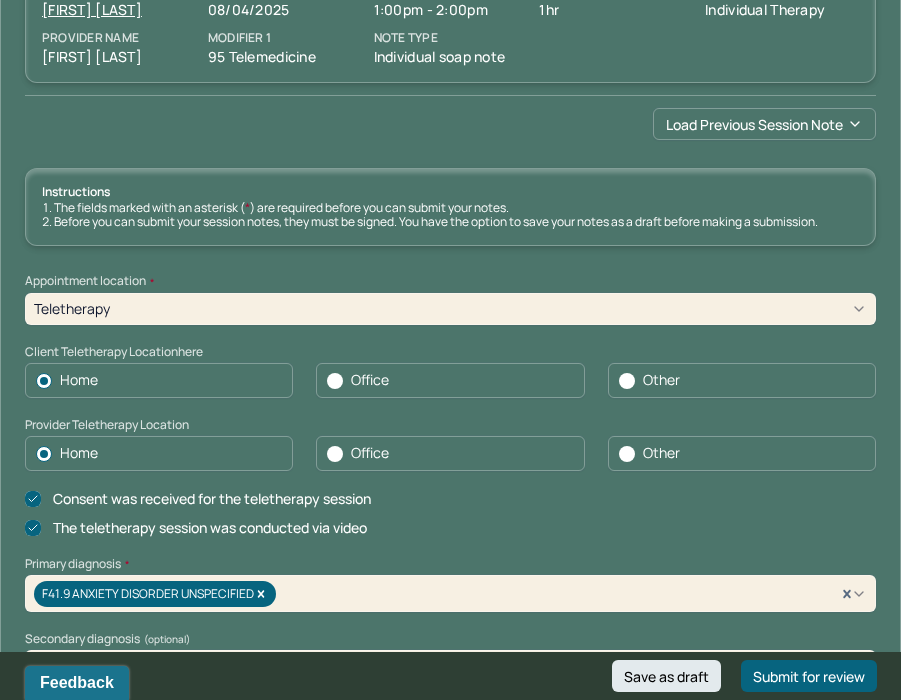 scroll, scrollTop: 196, scrollLeft: 0, axis: vertical 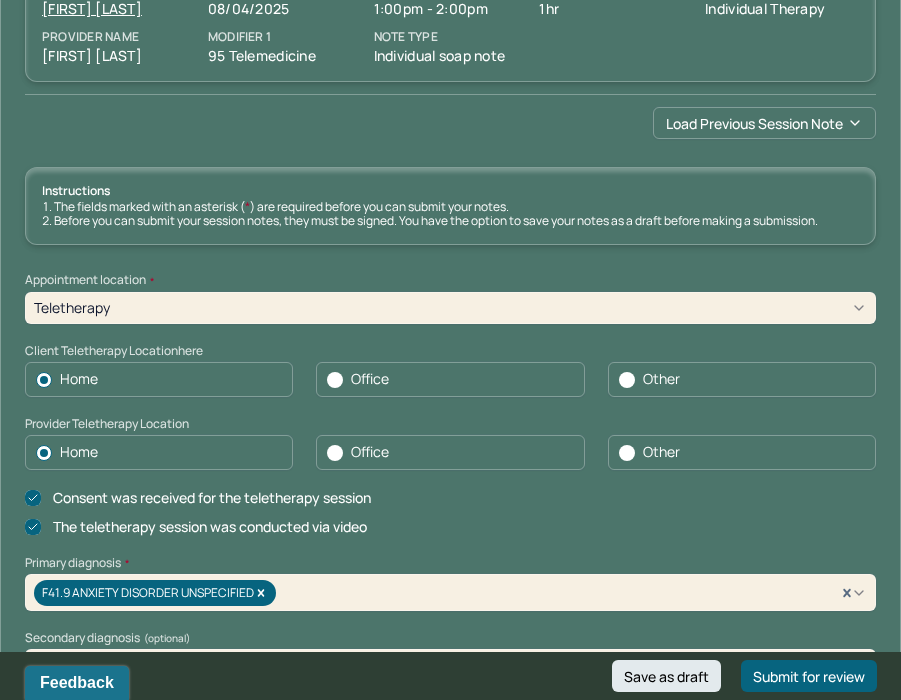 click 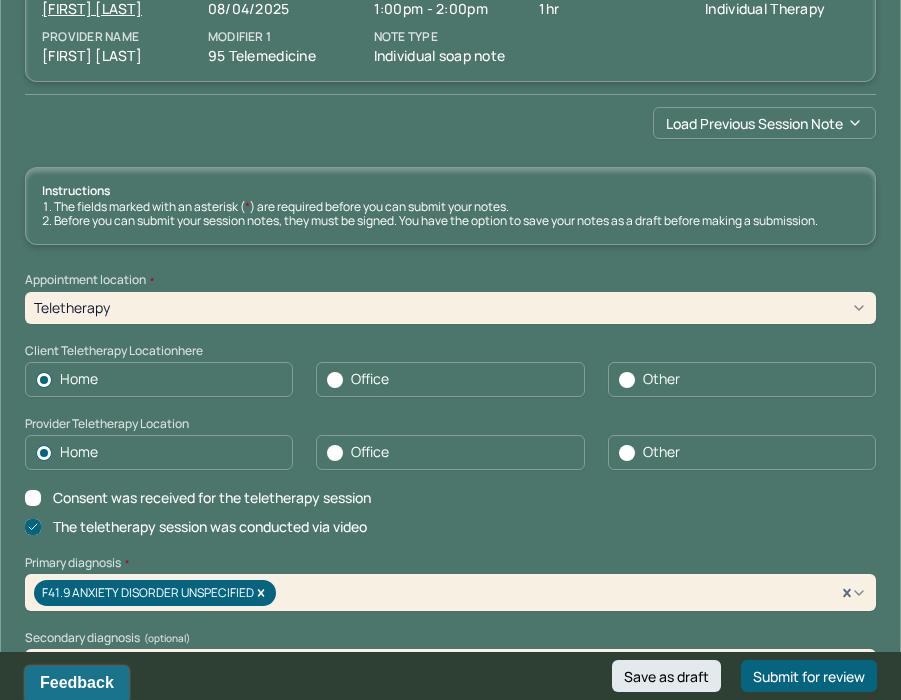 click 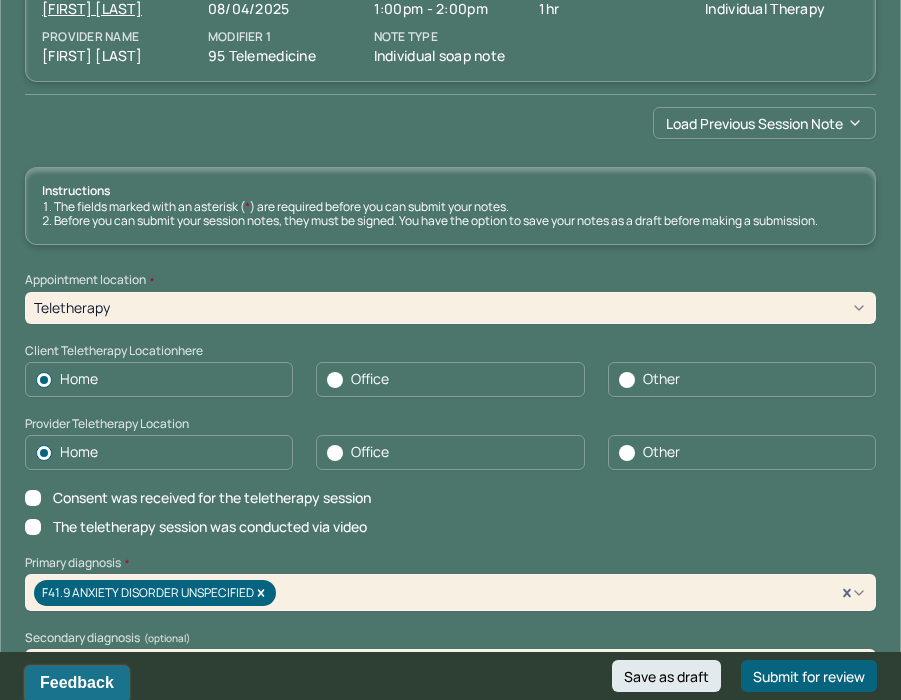 click on "Consent was received for the teletherapy session The teletherapy session was conducted via video" at bounding box center [450, 513] 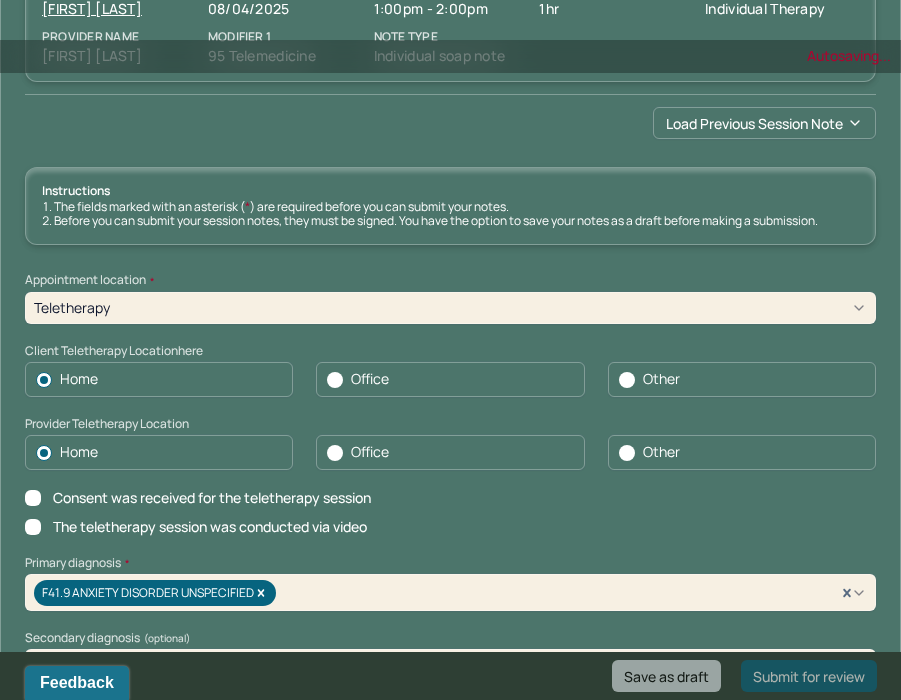 click on "Consent was received for the teletherapy session" at bounding box center (33, 498) 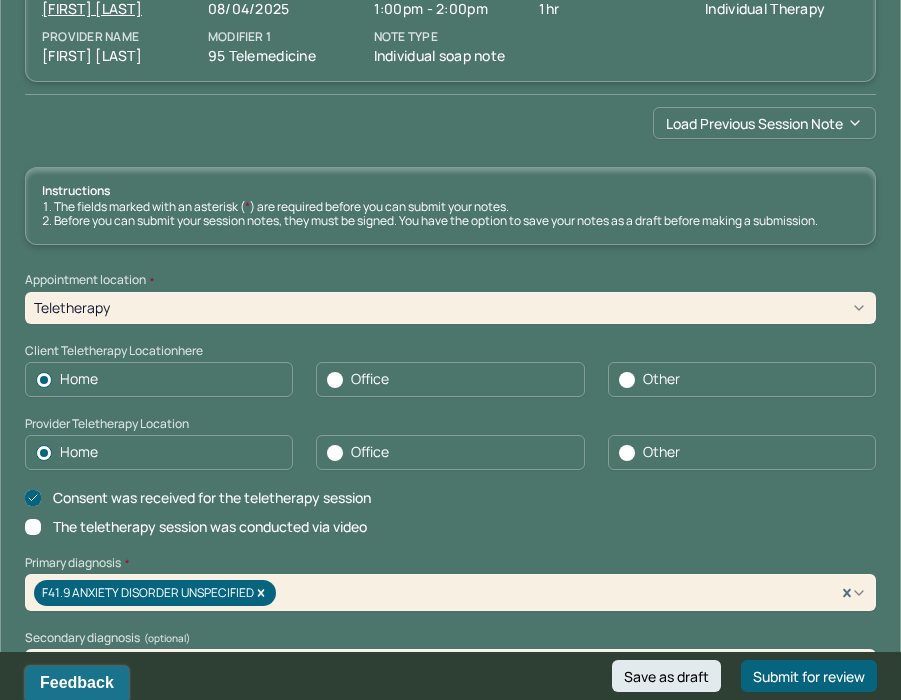 click on "The teletherapy session was conducted via video" at bounding box center [33, 527] 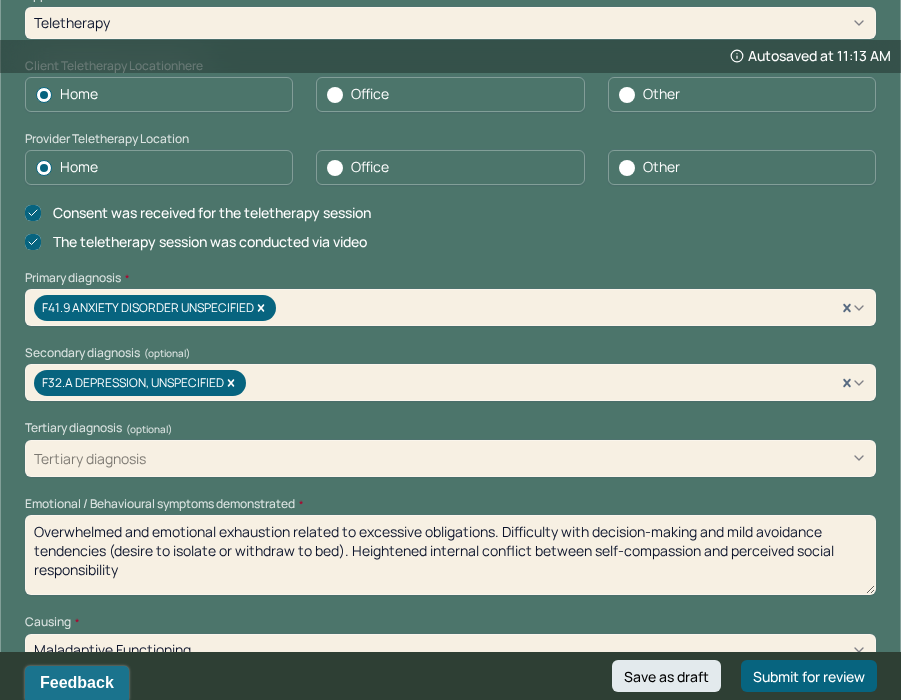 scroll, scrollTop: 480, scrollLeft: 0, axis: vertical 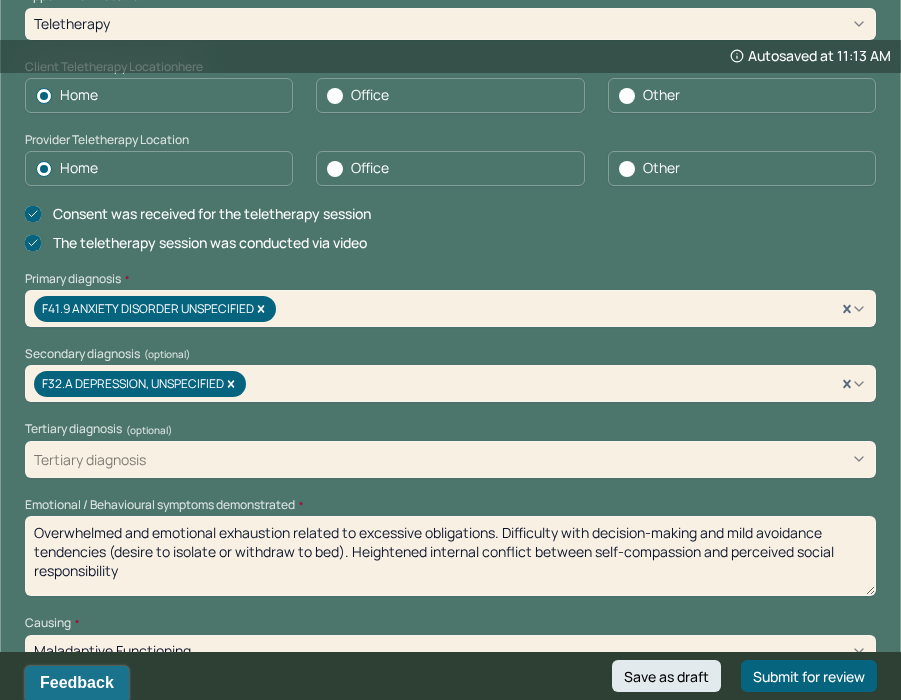 click 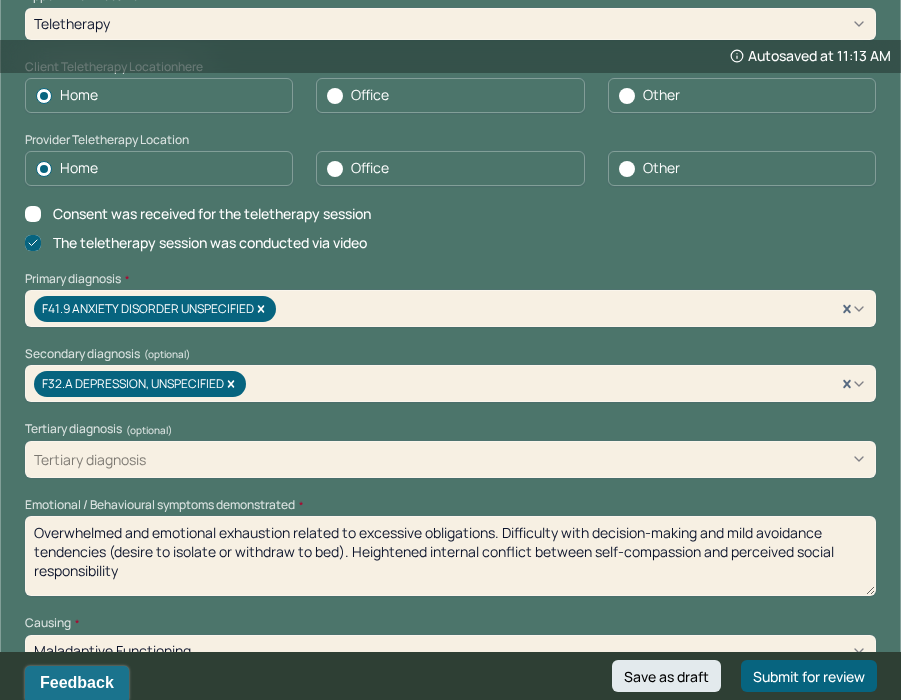 click on "Consent was received for the teletherapy session" at bounding box center (33, 214) 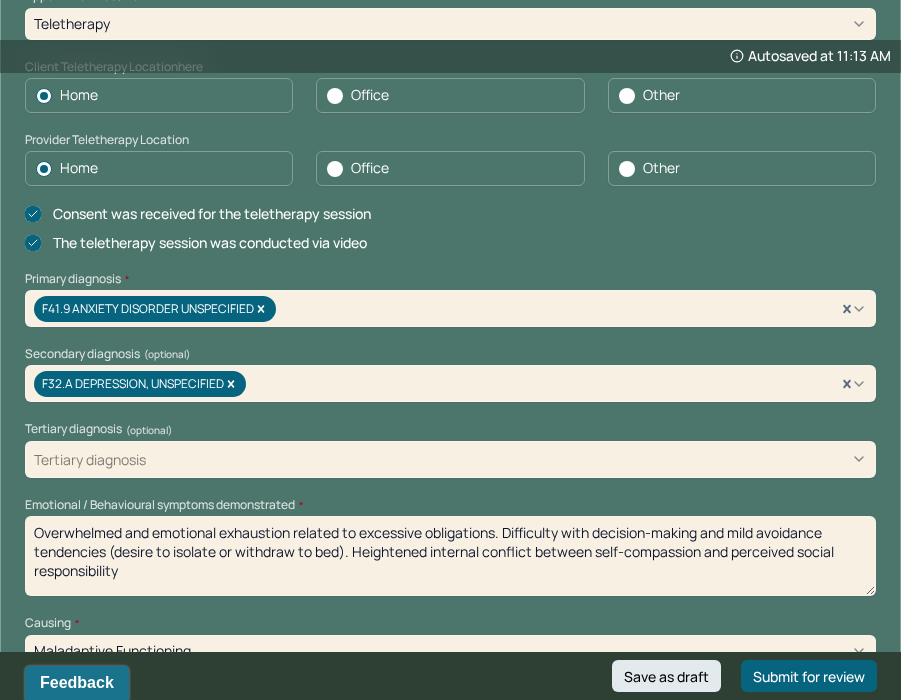 click 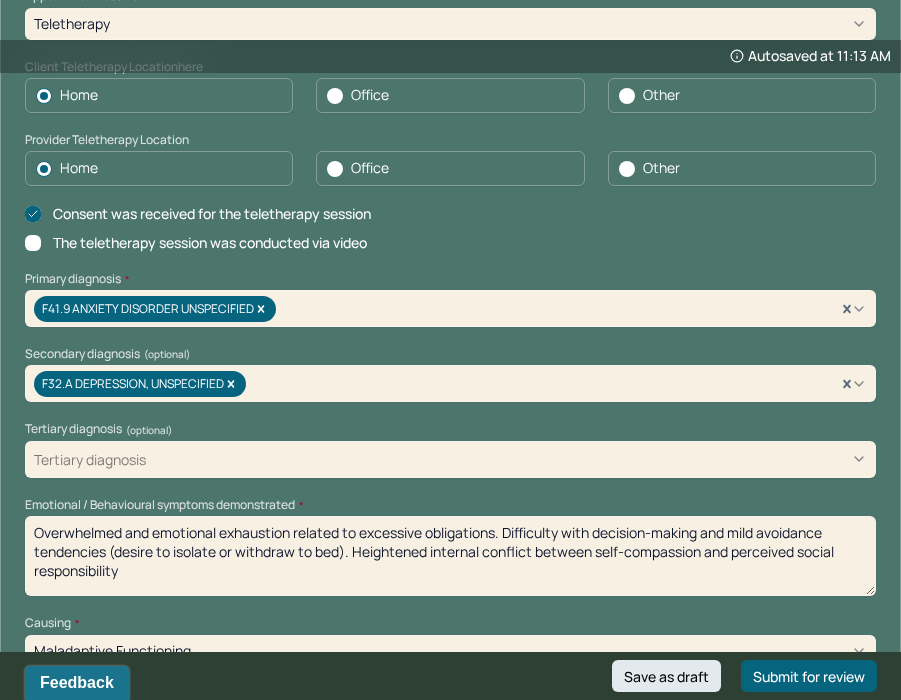 click on "The teletherapy session was conducted via video" at bounding box center [33, 243] 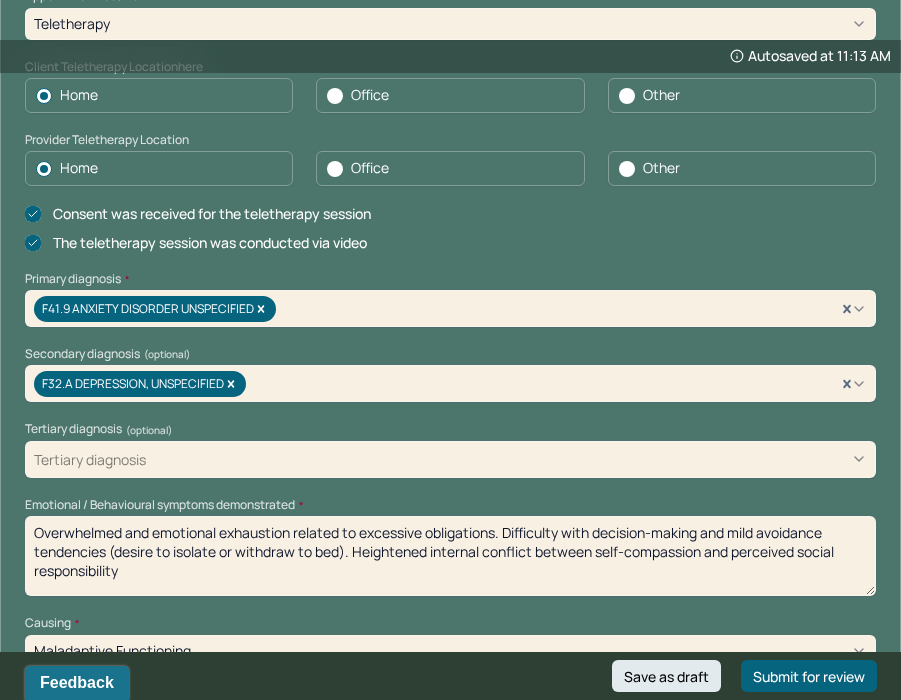 click 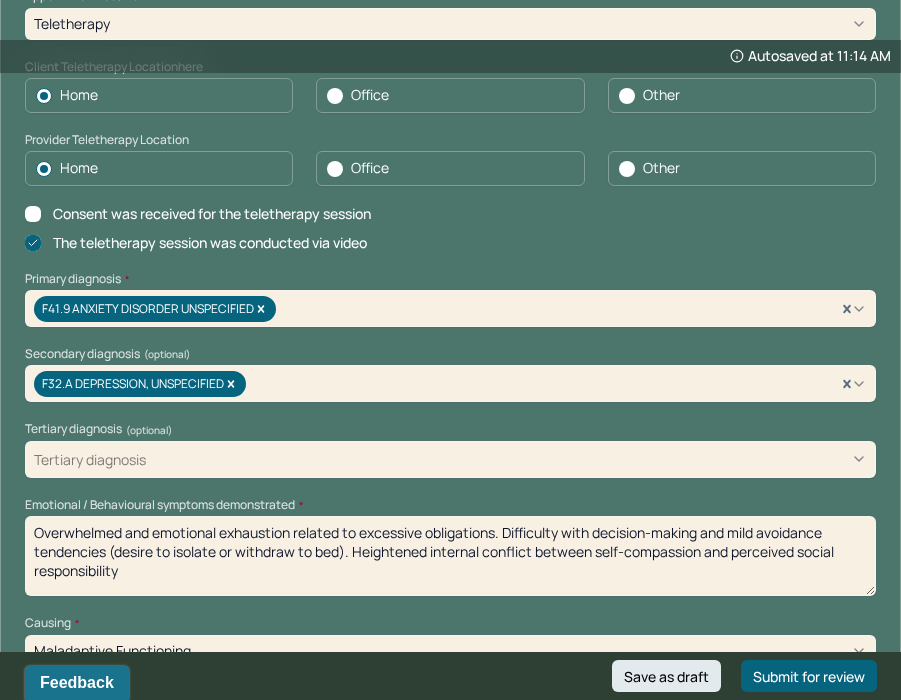 click on "Consent was received for the teletherapy session" at bounding box center (33, 214) 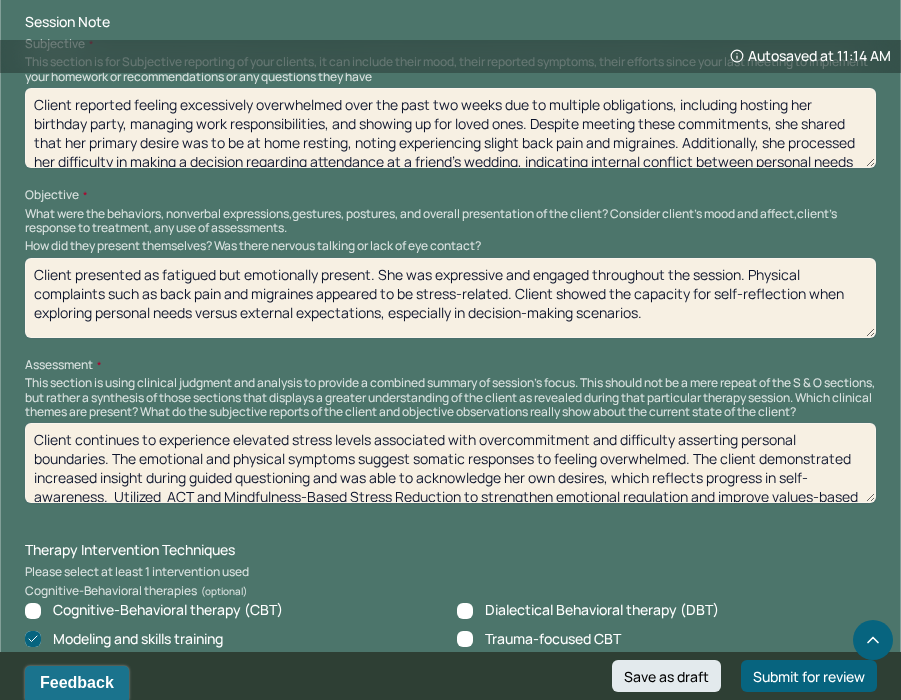 scroll, scrollTop: 1047, scrollLeft: 0, axis: vertical 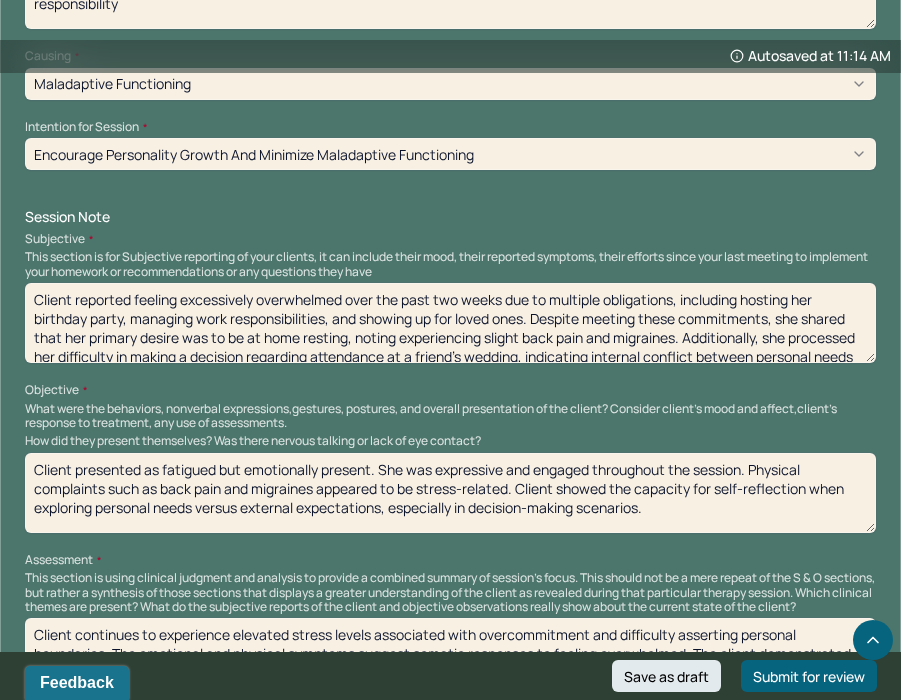click on "Client reported feeling excessively overwhelmed over the past two weeks due to multiple obligations, including hosting her birthday party, managing work responsibilities, and showing up for loved ones. Despite meeting these commitments, she shared that her primary desire was to be at home resting, noting experiencing slight back pain and migraines. Additionally, she processed her difficulty in making a decision regarding attendance at a friend’s wedding, indicating internal conflict between personal needs and perceived social expectations." at bounding box center (450, 323) 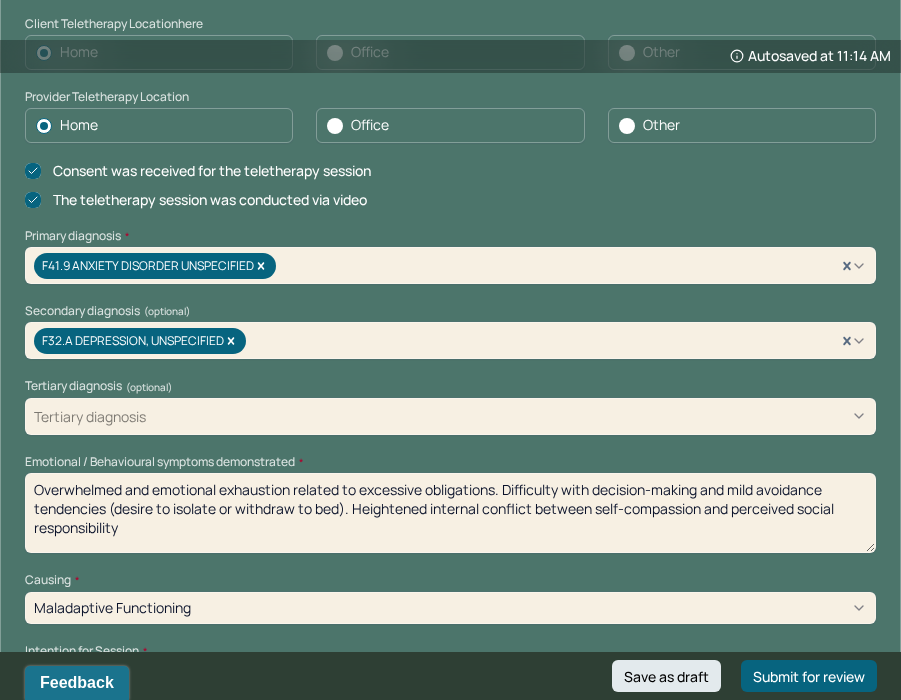 scroll, scrollTop: 575, scrollLeft: 0, axis: vertical 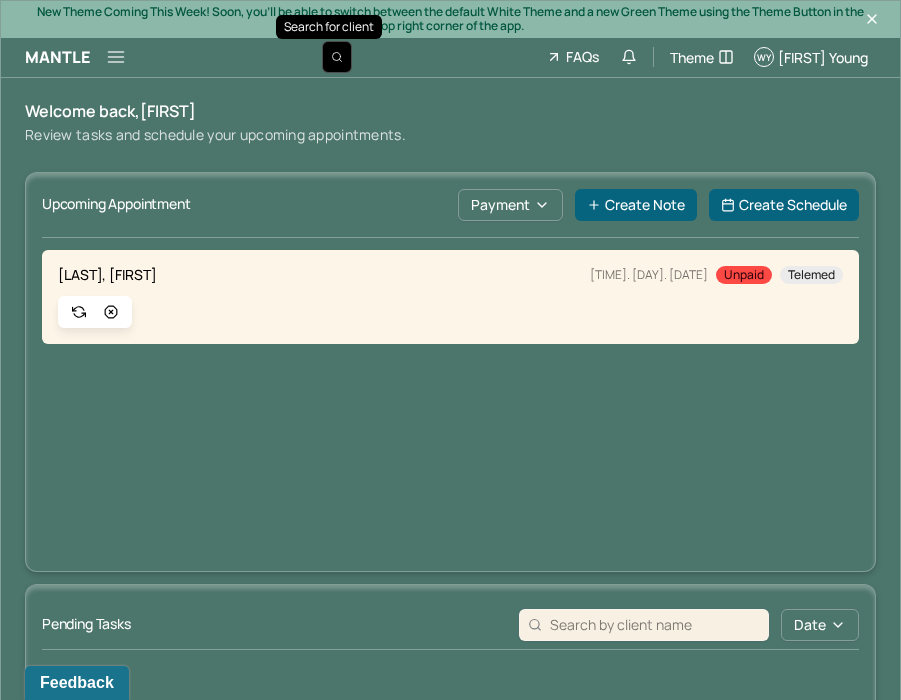 click at bounding box center (337, 57) 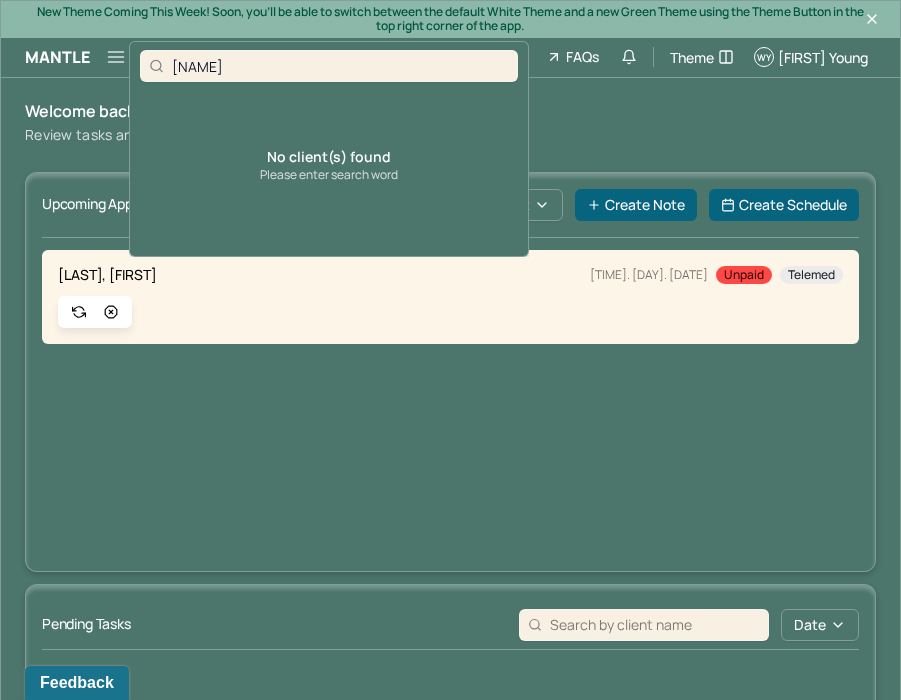 type on "[NAME]" 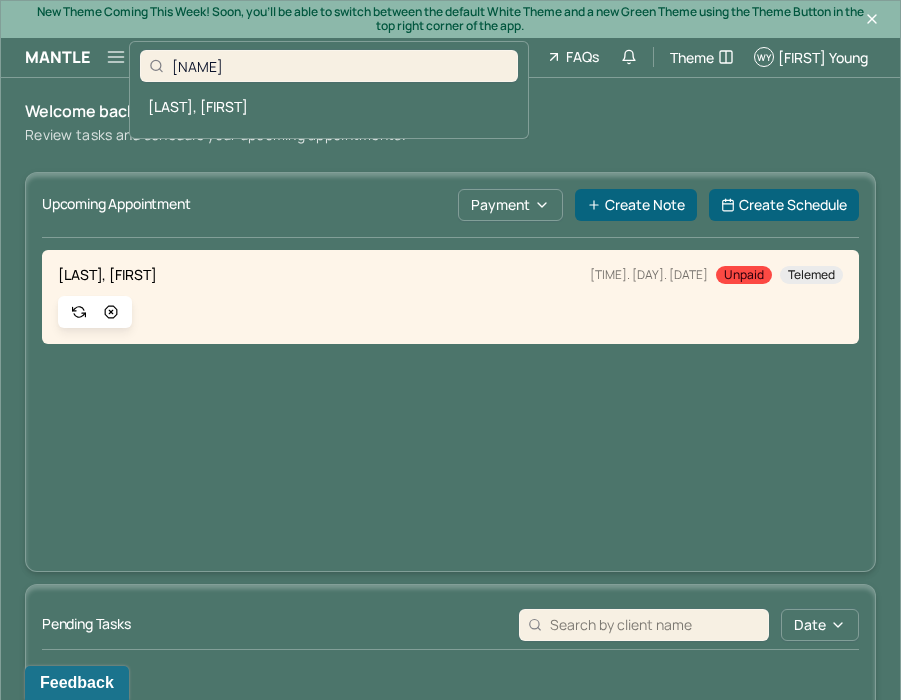 click on "[LAST], [FIRST]" at bounding box center [329, 106] 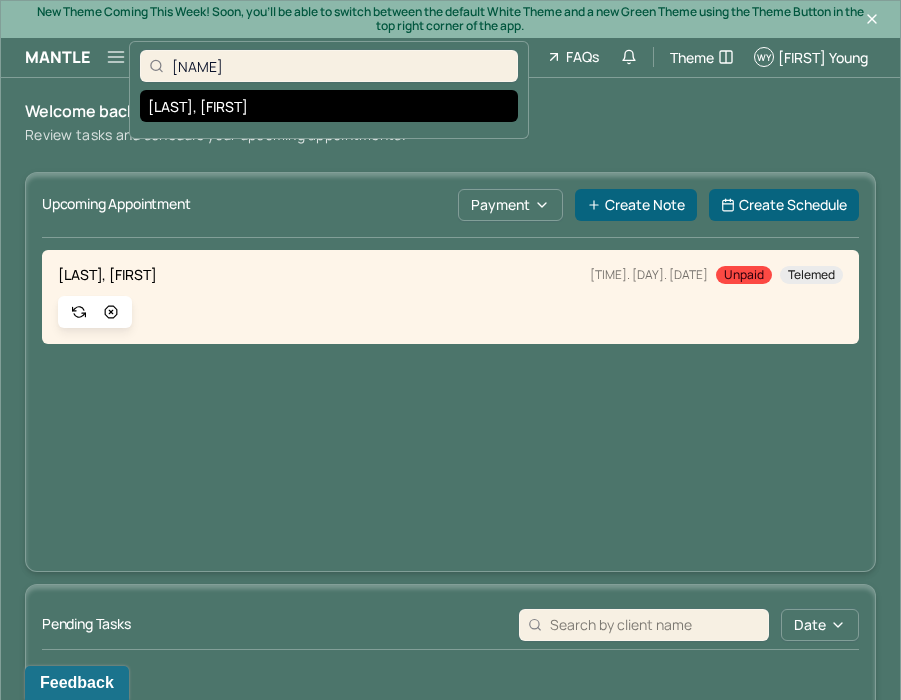 click on "[LAST], [FIRST]" at bounding box center [329, 106] 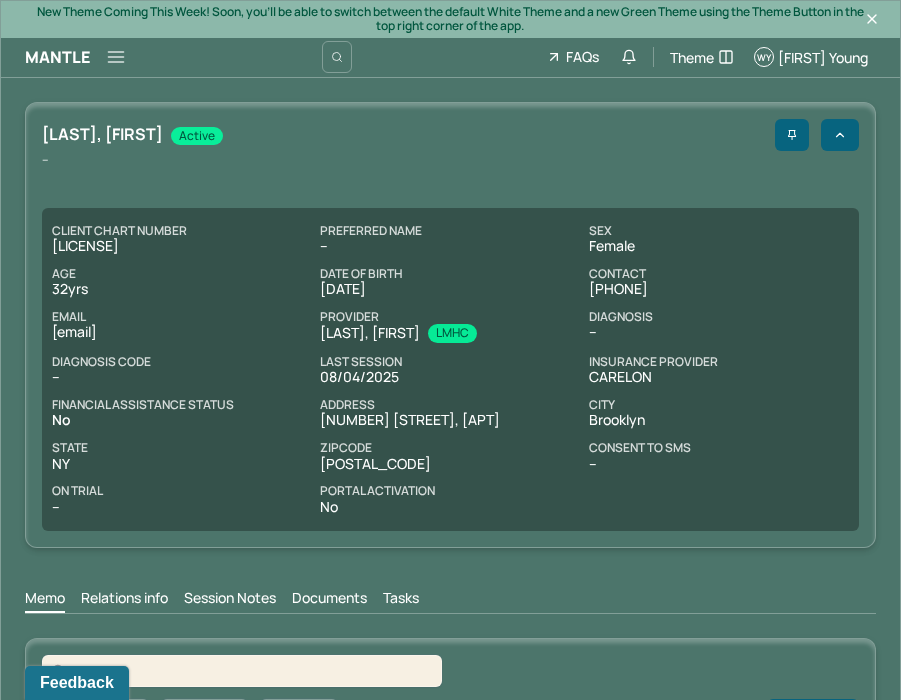 scroll, scrollTop: 0, scrollLeft: 0, axis: both 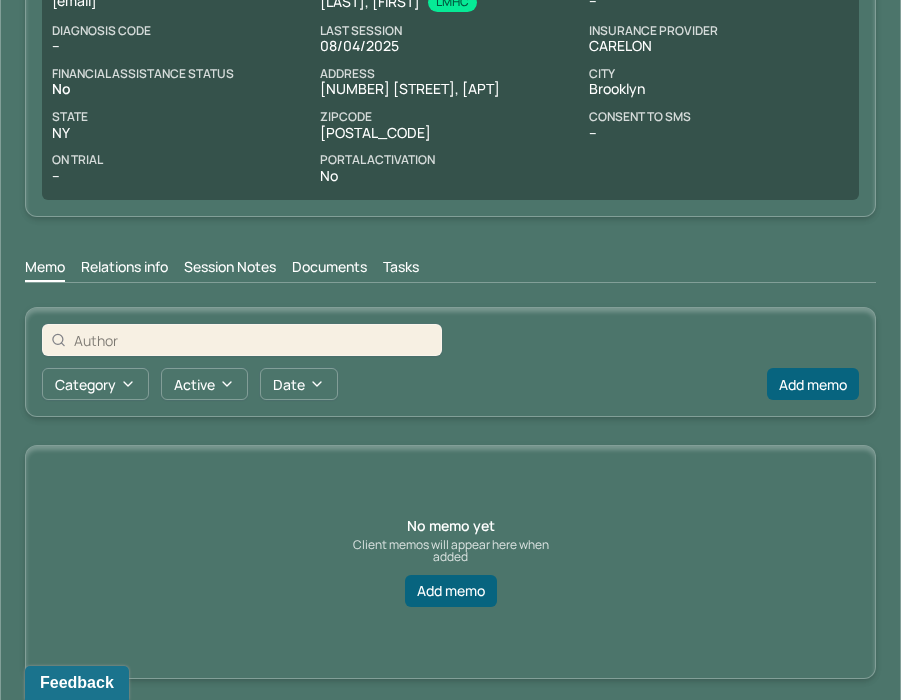 click on "Session Notes" at bounding box center (230, 269) 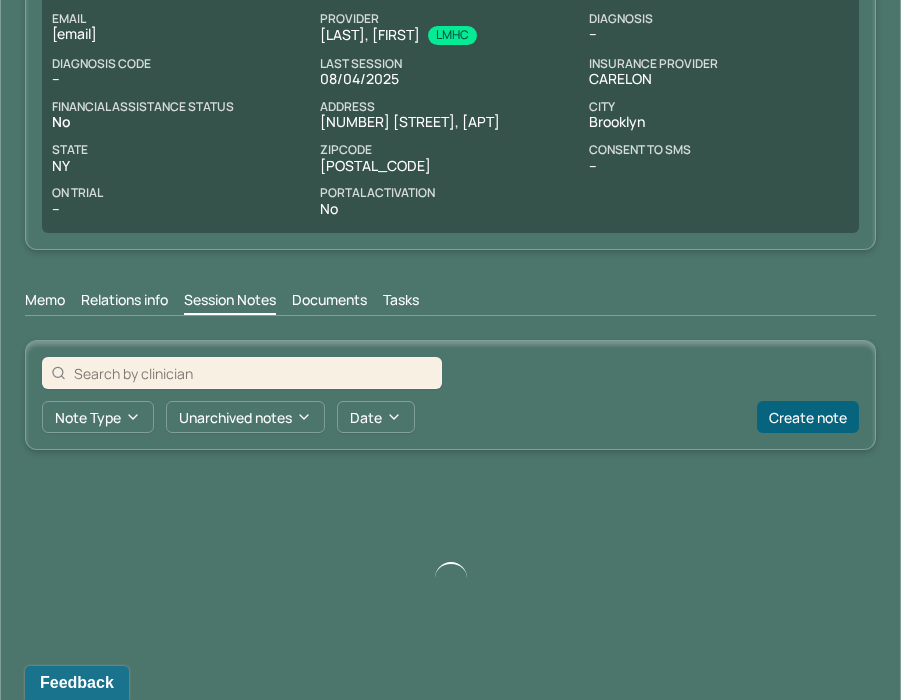 scroll, scrollTop: 331, scrollLeft: 0, axis: vertical 